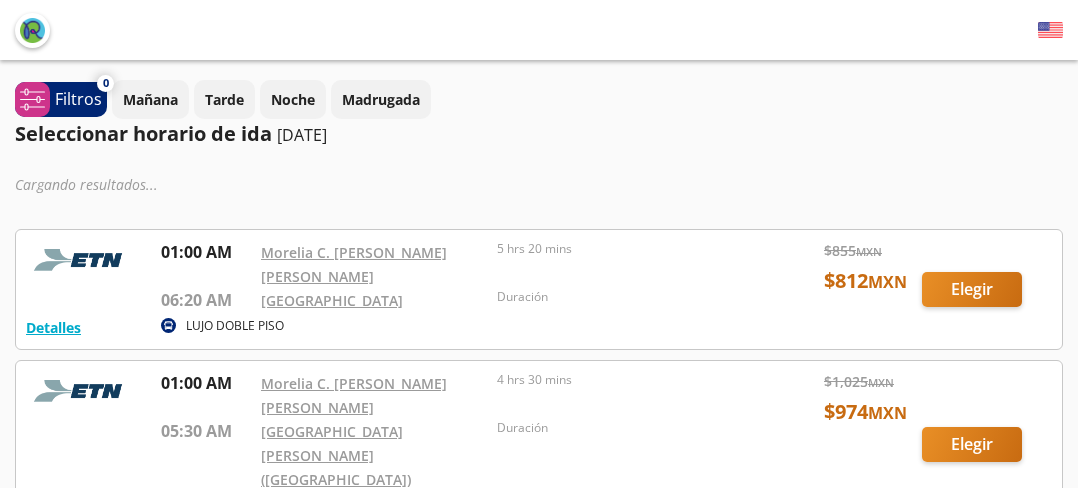 type on "[GEOGRAPHIC_DATA], [GEOGRAPHIC_DATA]" 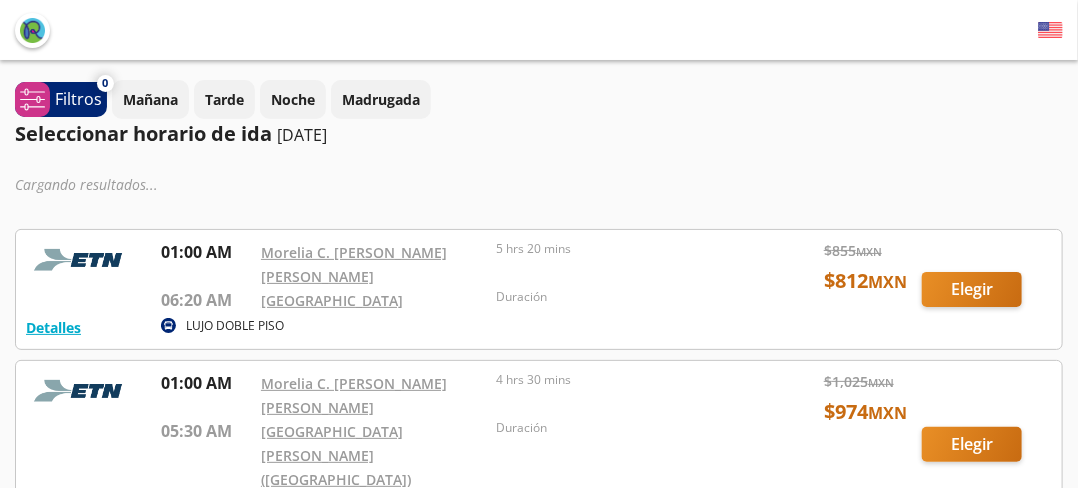 scroll, scrollTop: 0, scrollLeft: 0, axis: both 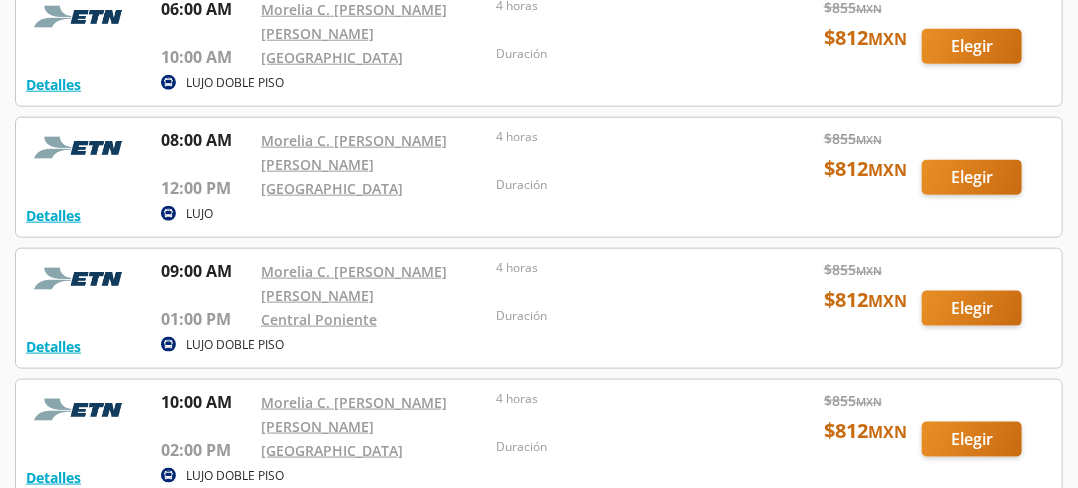 click on "search
[GEOGRAPHIC_DATA]" at bounding box center [0, 0] 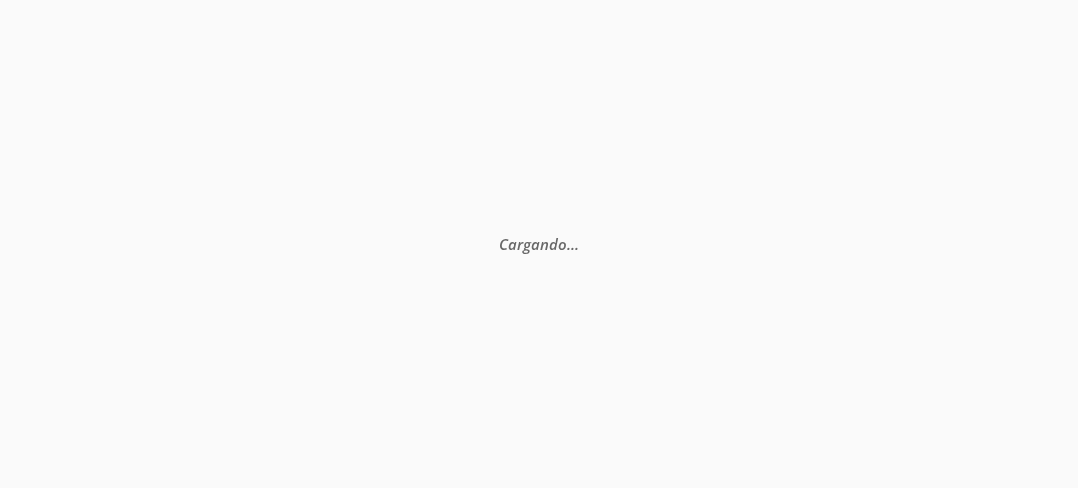 scroll, scrollTop: 0, scrollLeft: 0, axis: both 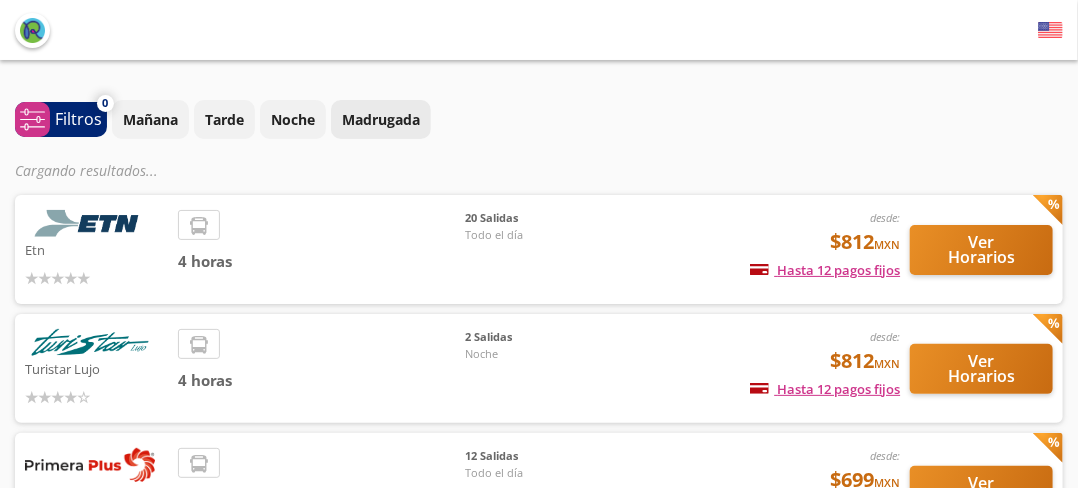 type on "[GEOGRAPHIC_DATA], [GEOGRAPHIC_DATA]" 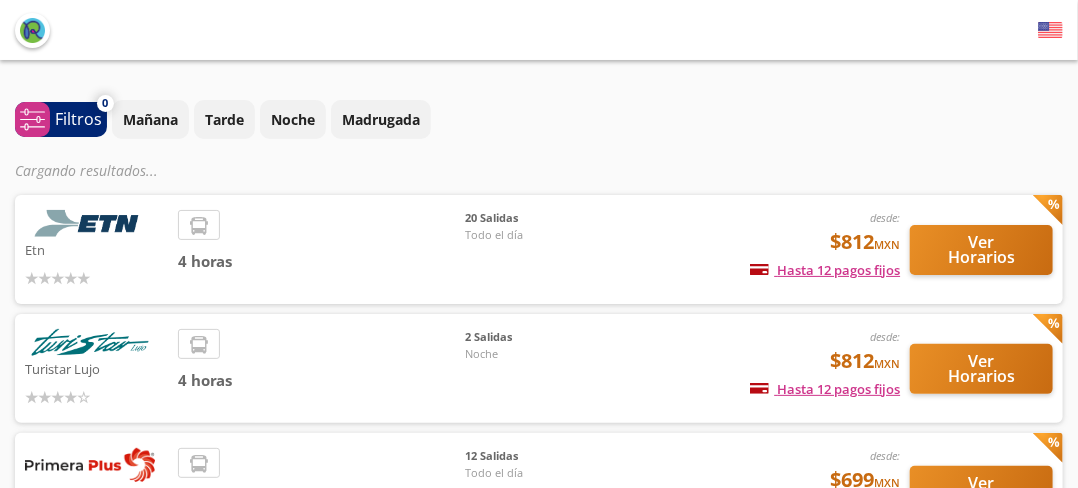 type on "[GEOGRAPHIC_DATA], [GEOGRAPHIC_DATA]" 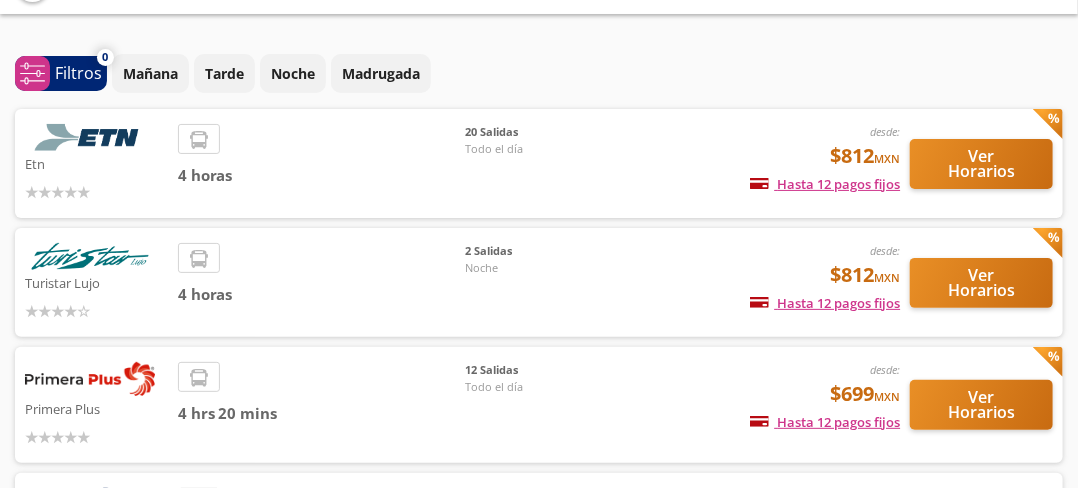 scroll, scrollTop: 24, scrollLeft: 0, axis: vertical 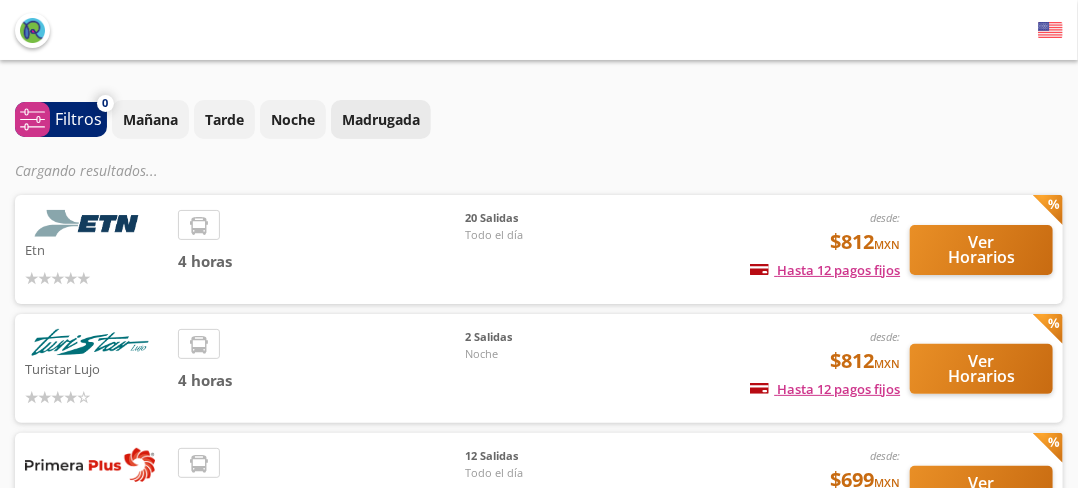 type on "[GEOGRAPHIC_DATA], [GEOGRAPHIC_DATA]" 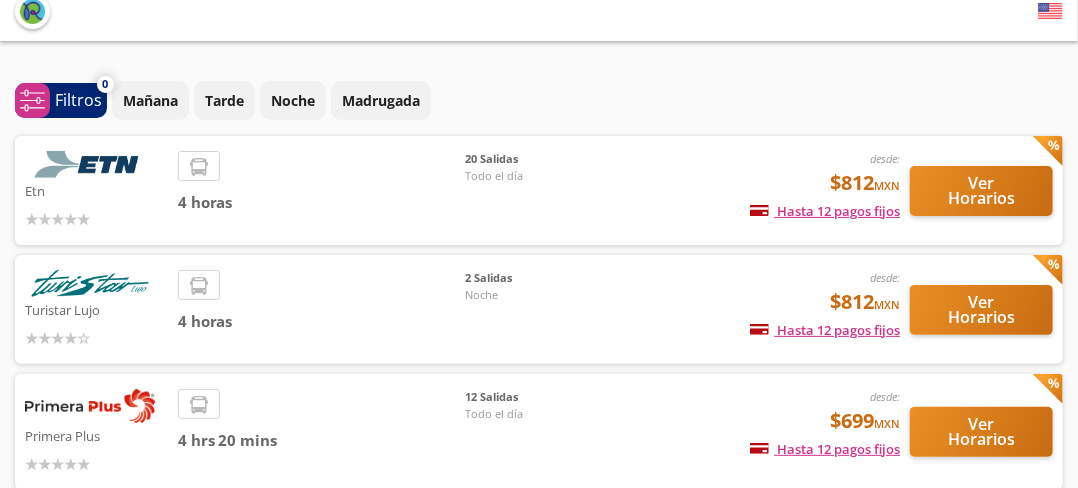 scroll, scrollTop: 0, scrollLeft: 0, axis: both 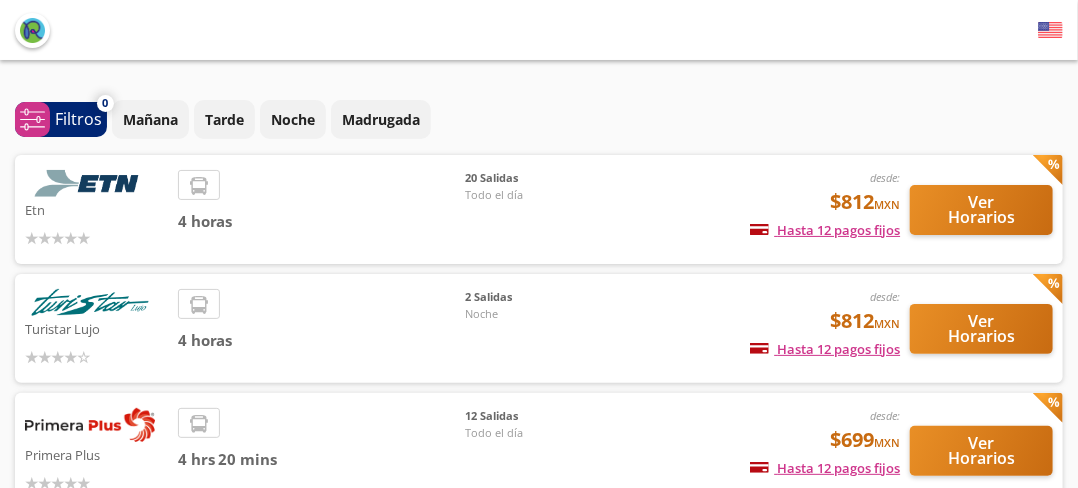click on "search
Buscar" at bounding box center (0, 0) 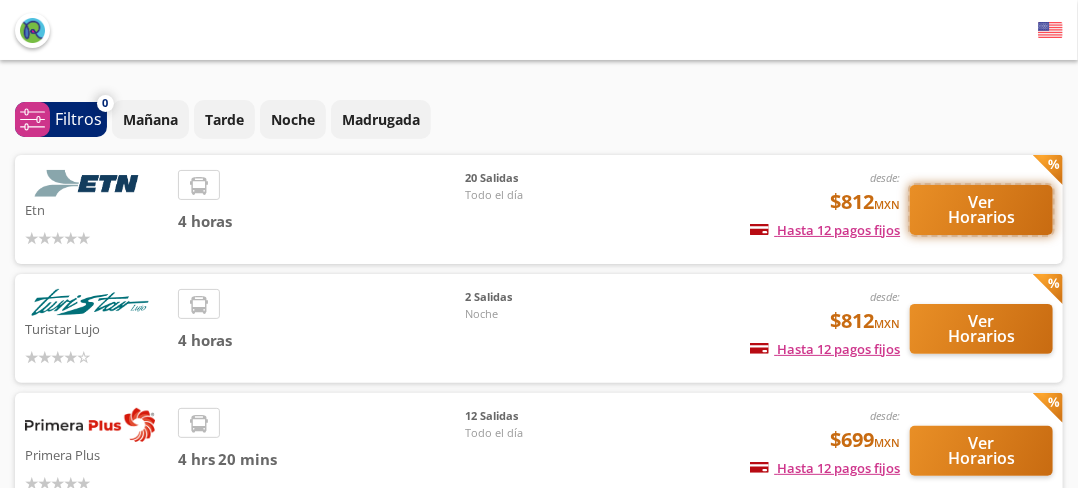 click on "Ver Horarios" at bounding box center (981, 210) 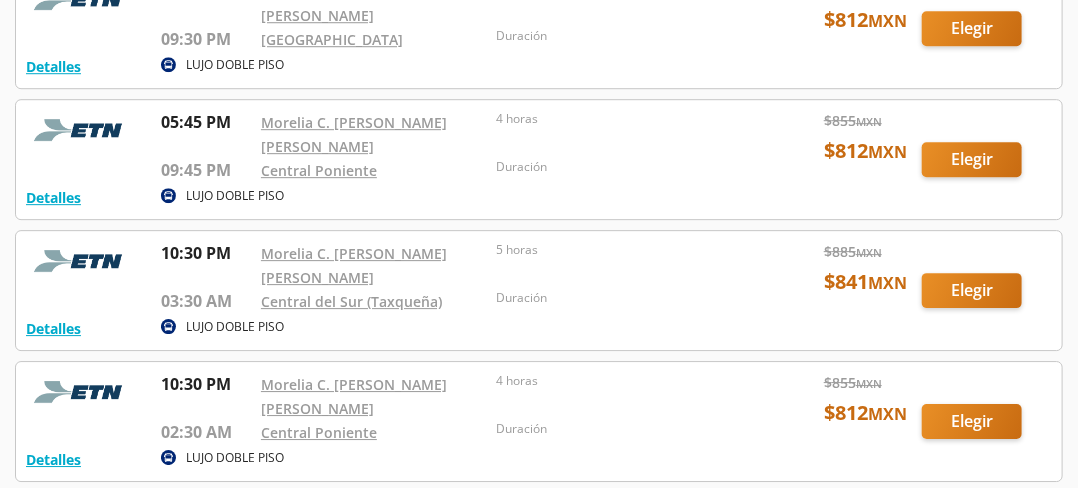 scroll, scrollTop: 2100, scrollLeft: 0, axis: vertical 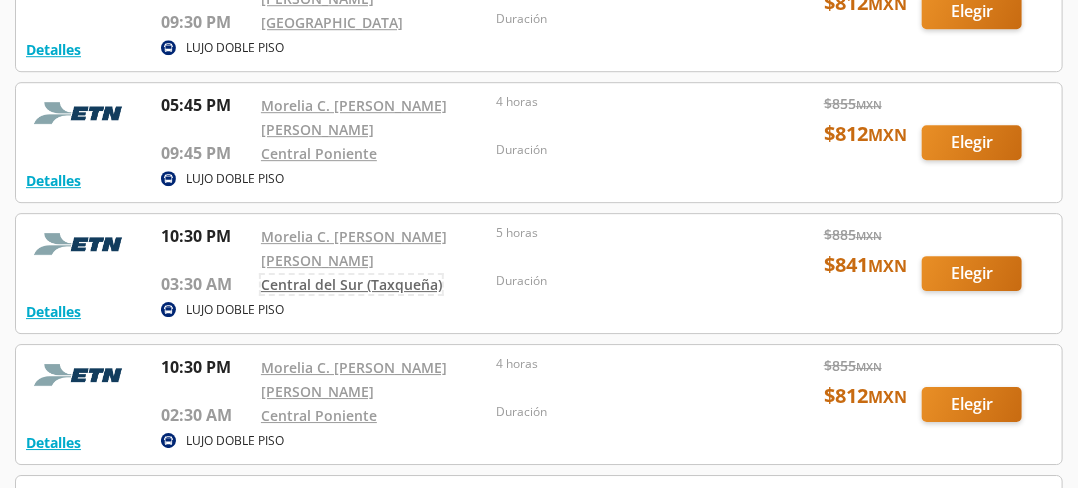 click on "Central del Sur (Taxqueña)" at bounding box center [351, 284] 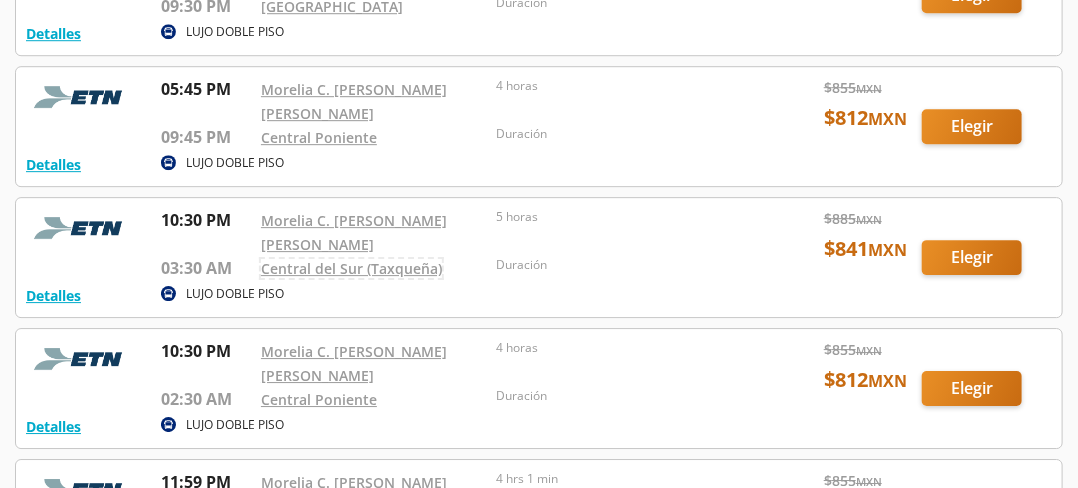 scroll, scrollTop: 2100, scrollLeft: 0, axis: vertical 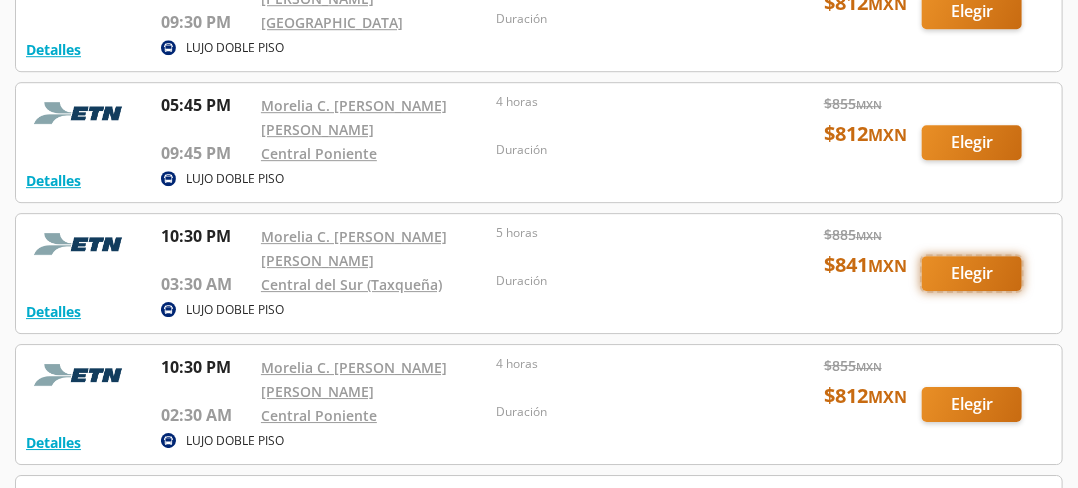 click on "Elegir" at bounding box center [972, 273] 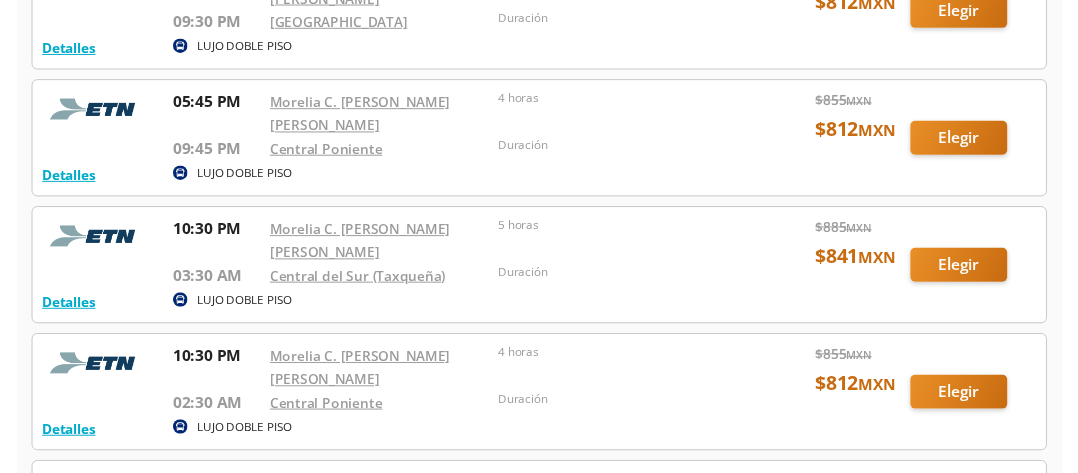 scroll, scrollTop: 0, scrollLeft: 0, axis: both 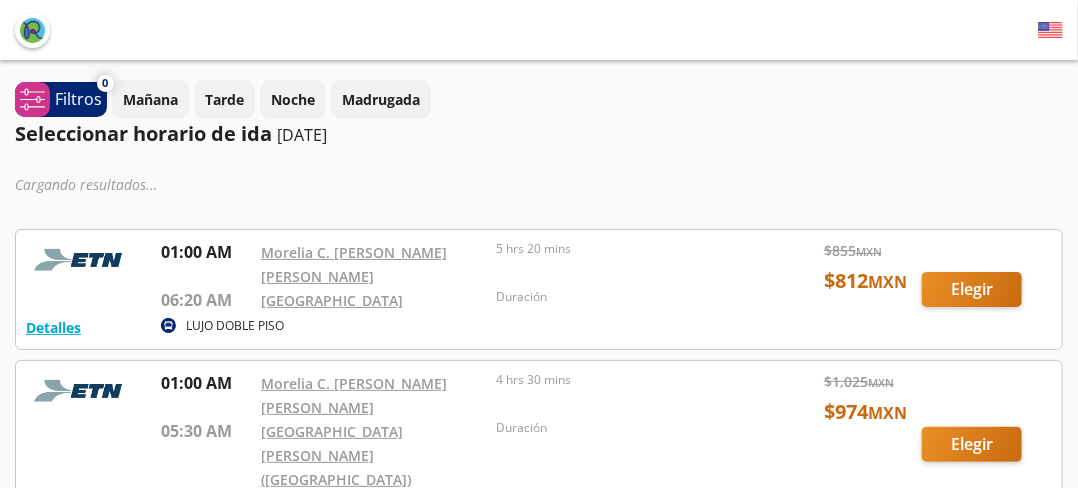 type on "[GEOGRAPHIC_DATA], [GEOGRAPHIC_DATA]" 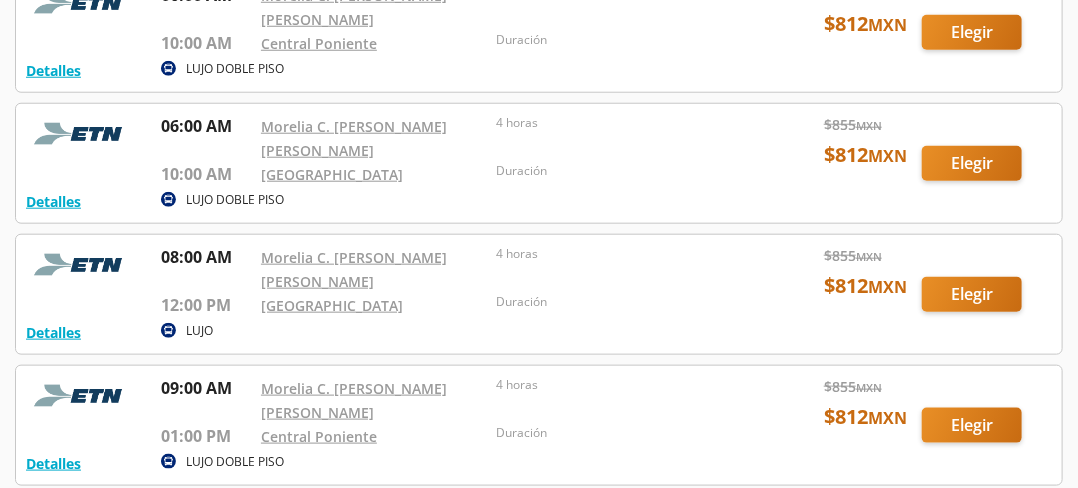 scroll, scrollTop: 0, scrollLeft: 0, axis: both 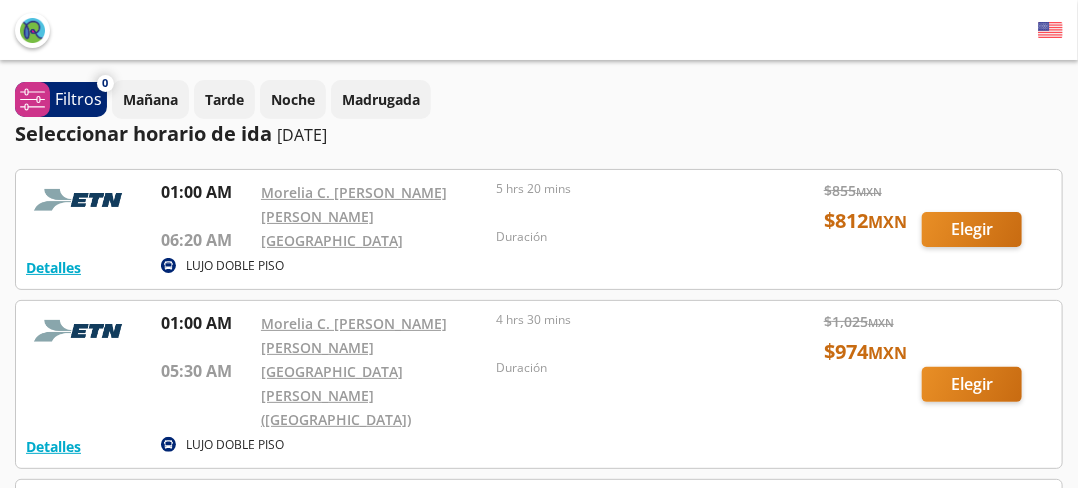 click on "[DATE]" at bounding box center [0, 0] 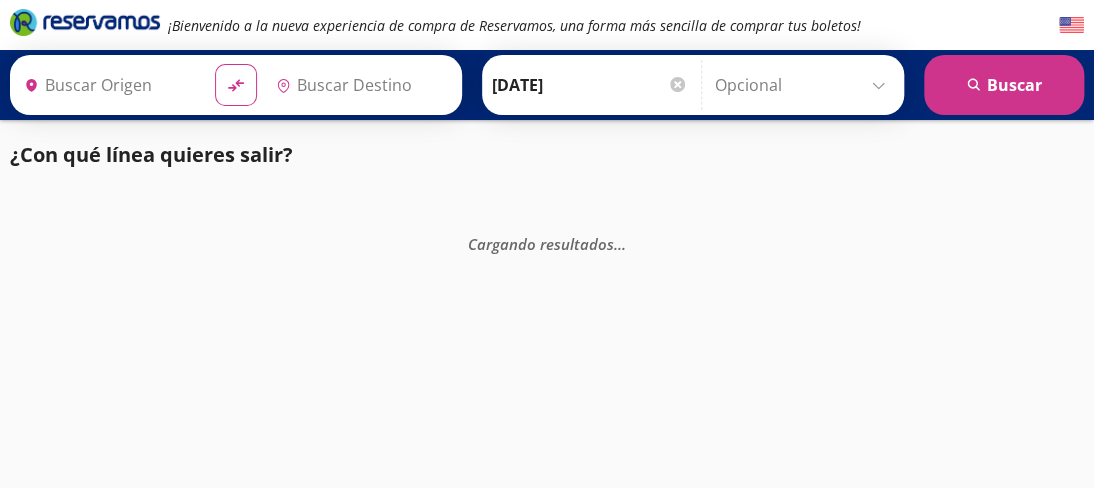 type on "[GEOGRAPHIC_DATA], [GEOGRAPHIC_DATA]" 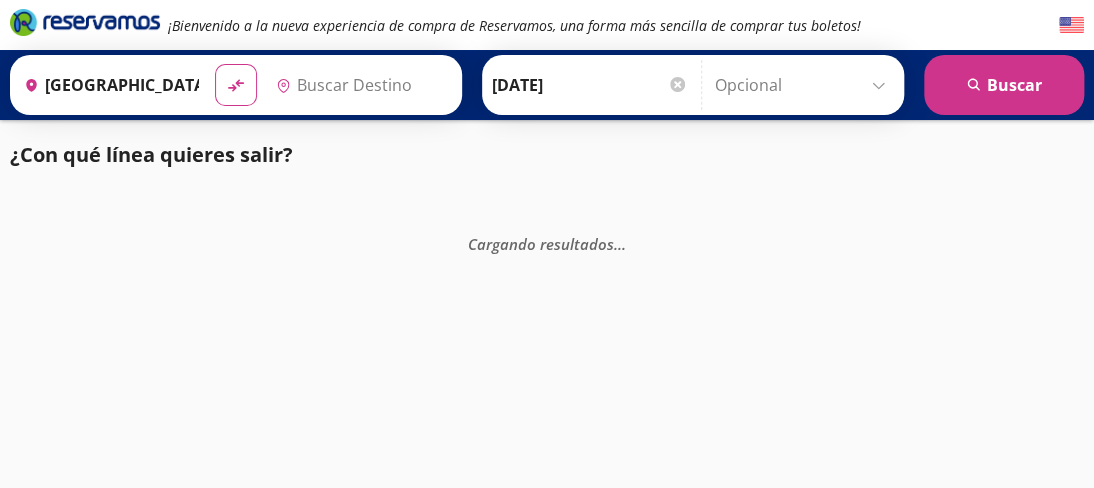 type on "[GEOGRAPHIC_DATA], [GEOGRAPHIC_DATA]" 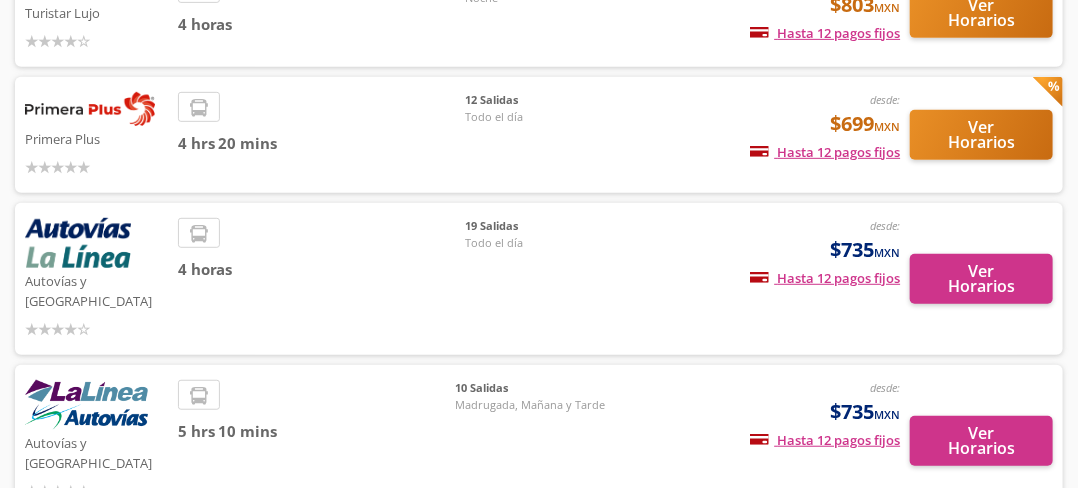 scroll, scrollTop: 300, scrollLeft: 0, axis: vertical 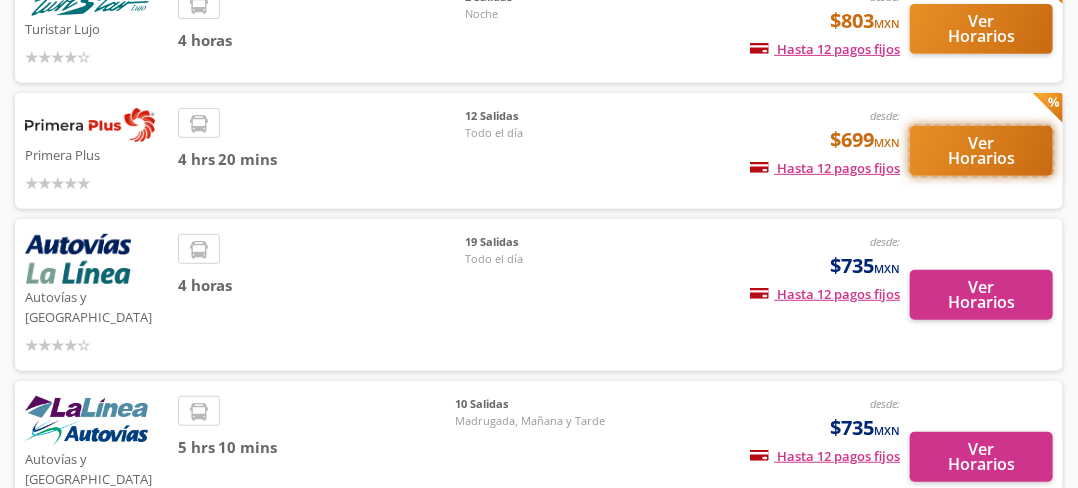 click on "Ver Horarios" at bounding box center [981, 151] 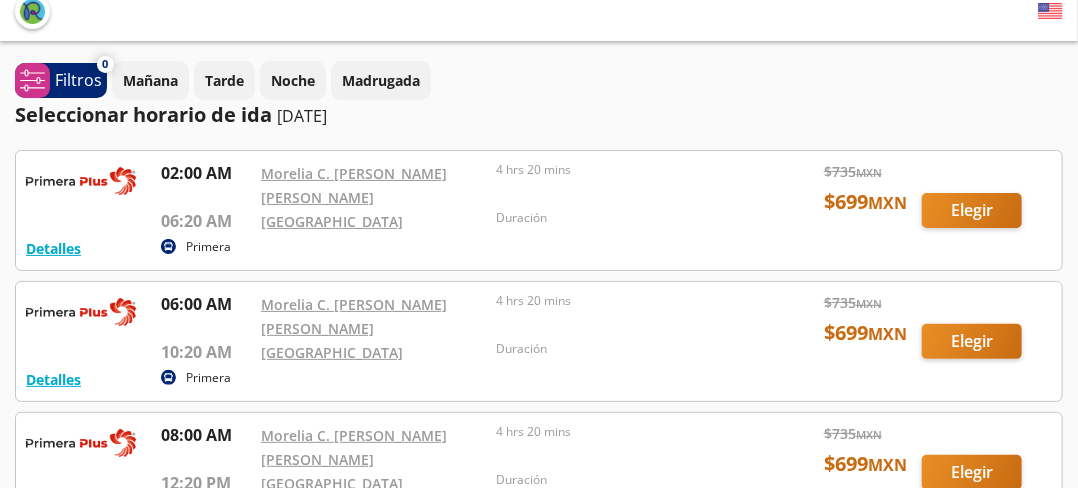 scroll, scrollTop: 0, scrollLeft: 0, axis: both 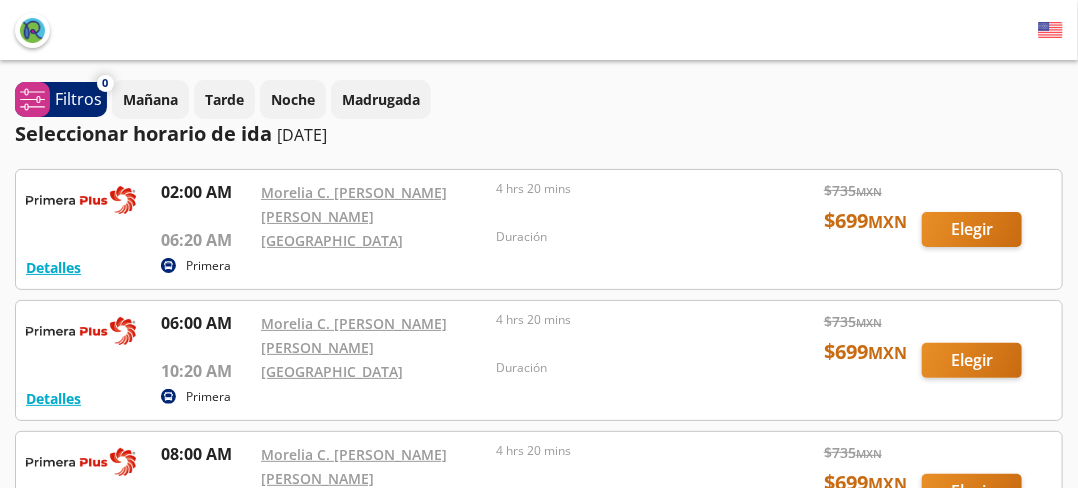 click at bounding box center [0, 0] 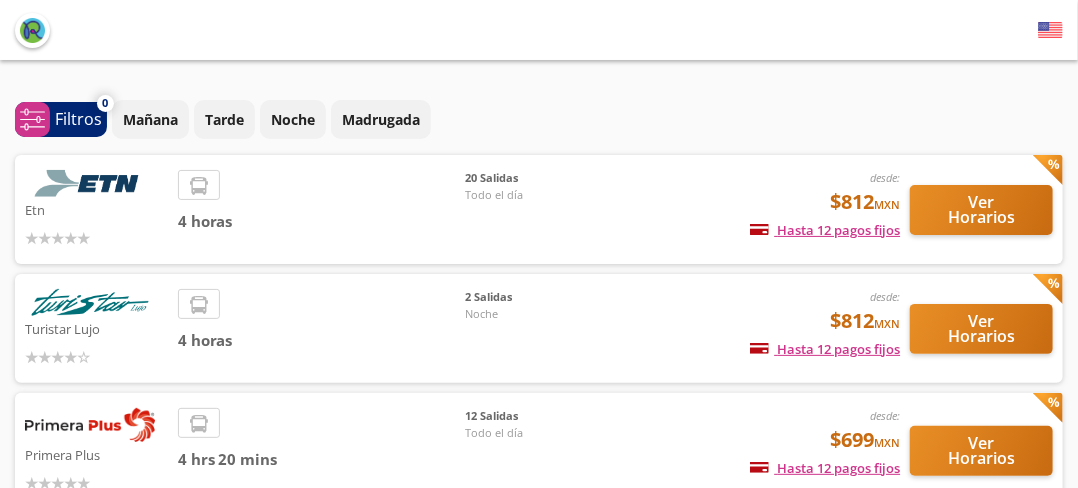 type on "[GEOGRAPHIC_DATA], [GEOGRAPHIC_DATA]" 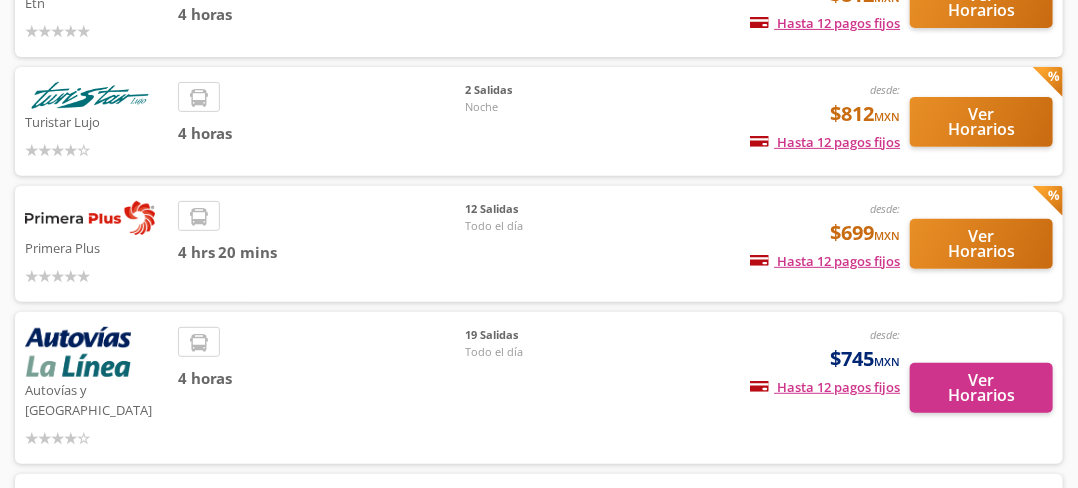 scroll, scrollTop: 224, scrollLeft: 0, axis: vertical 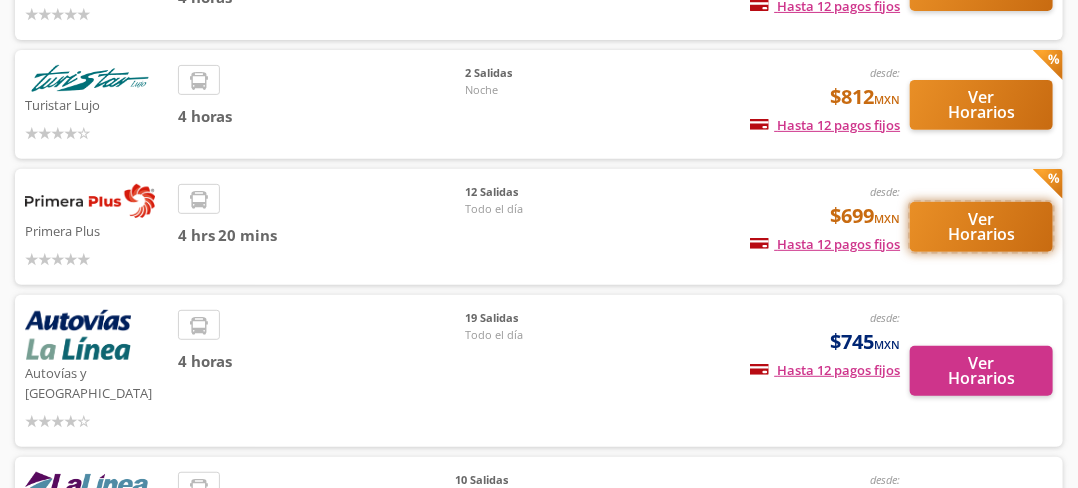 click on "Ver Horarios" at bounding box center [981, 227] 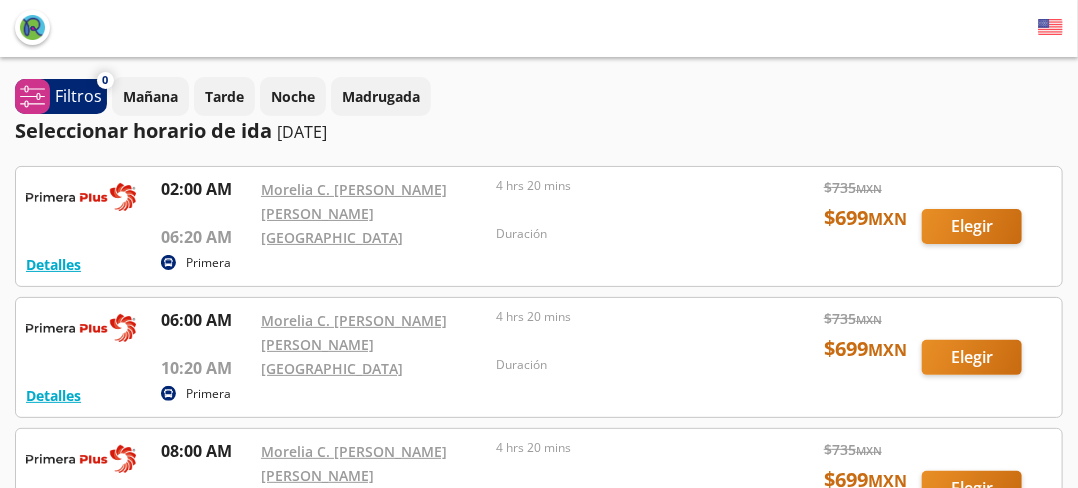 scroll, scrollTop: 0, scrollLeft: 0, axis: both 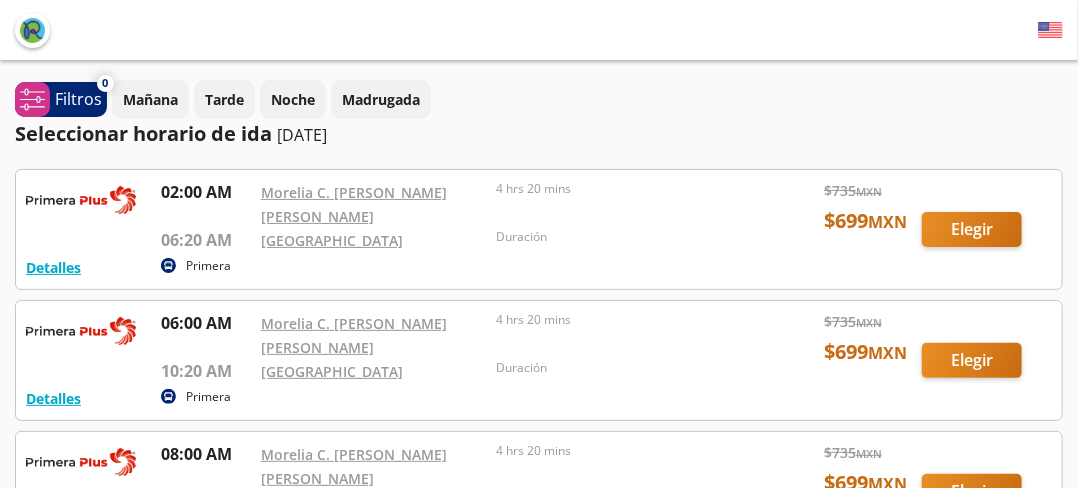 click at bounding box center [0, 0] 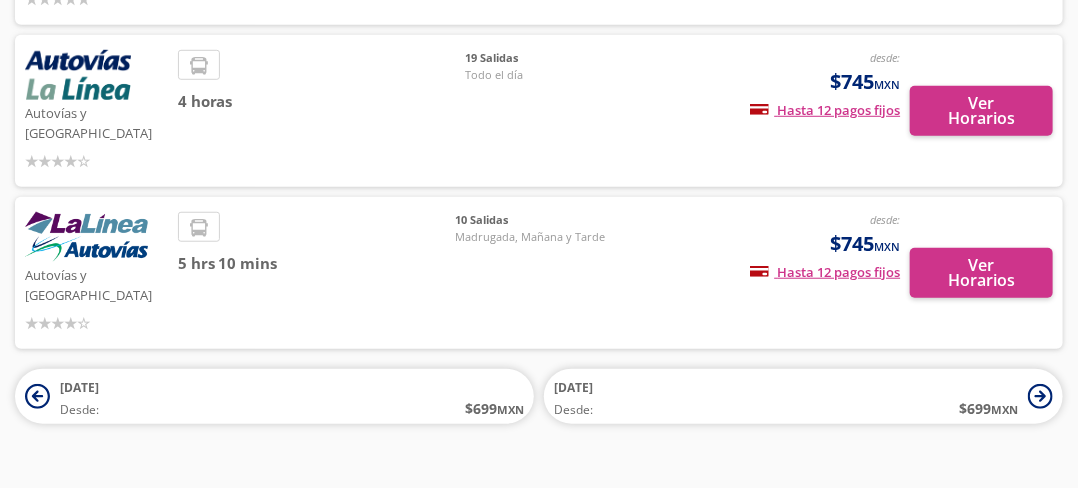 scroll, scrollTop: 524, scrollLeft: 0, axis: vertical 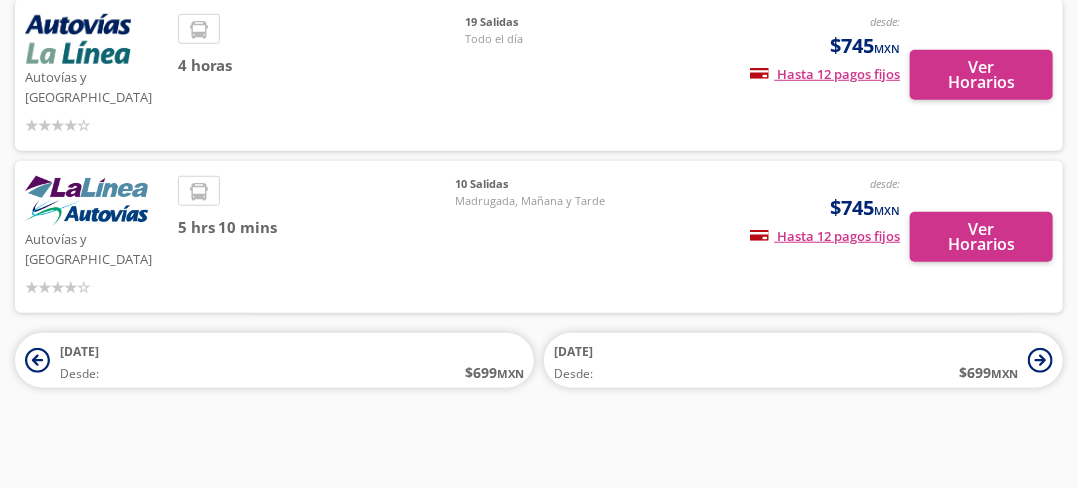 click on "5 hrs 10 mins" at bounding box center [317, 237] 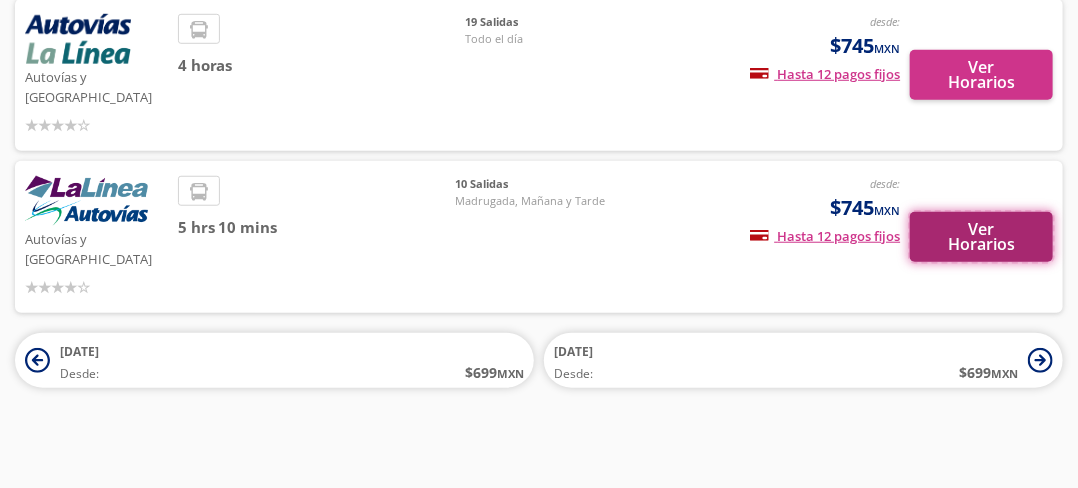 click on "Ver Horarios" at bounding box center [981, 237] 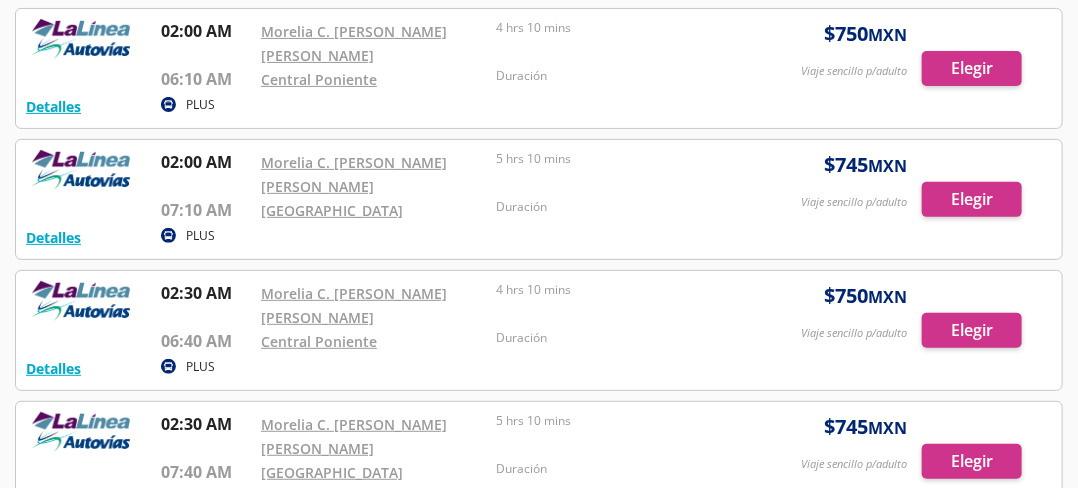 scroll, scrollTop: 0, scrollLeft: 0, axis: both 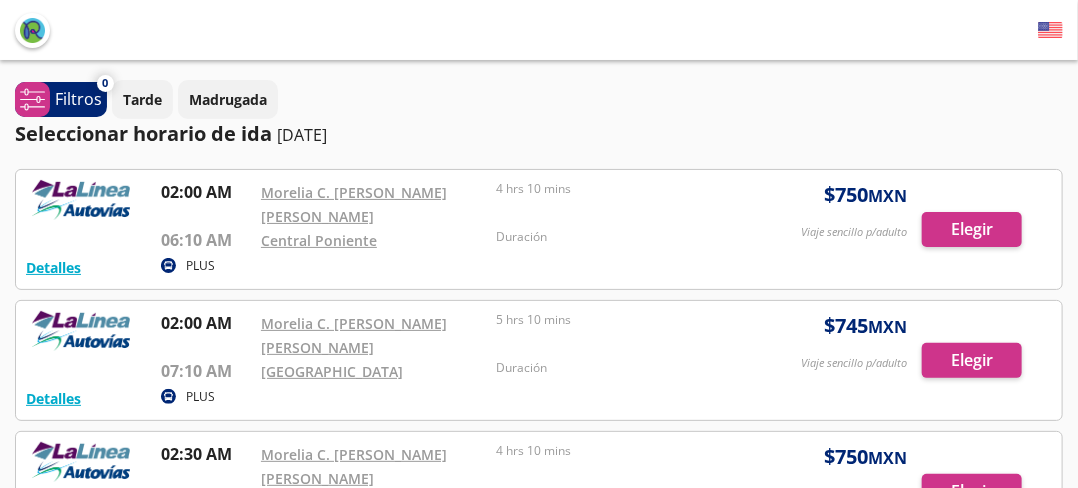 click at bounding box center [0, 0] 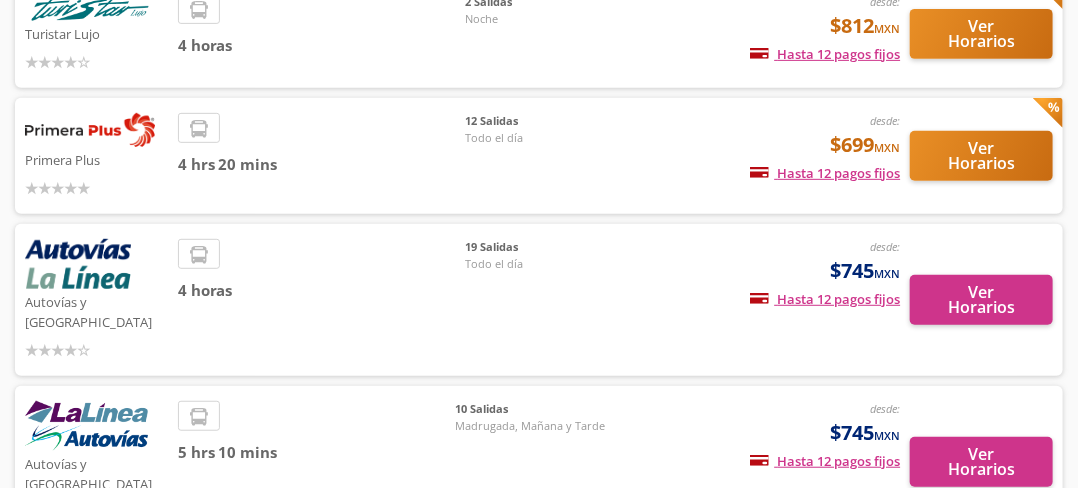 scroll, scrollTop: 300, scrollLeft: 0, axis: vertical 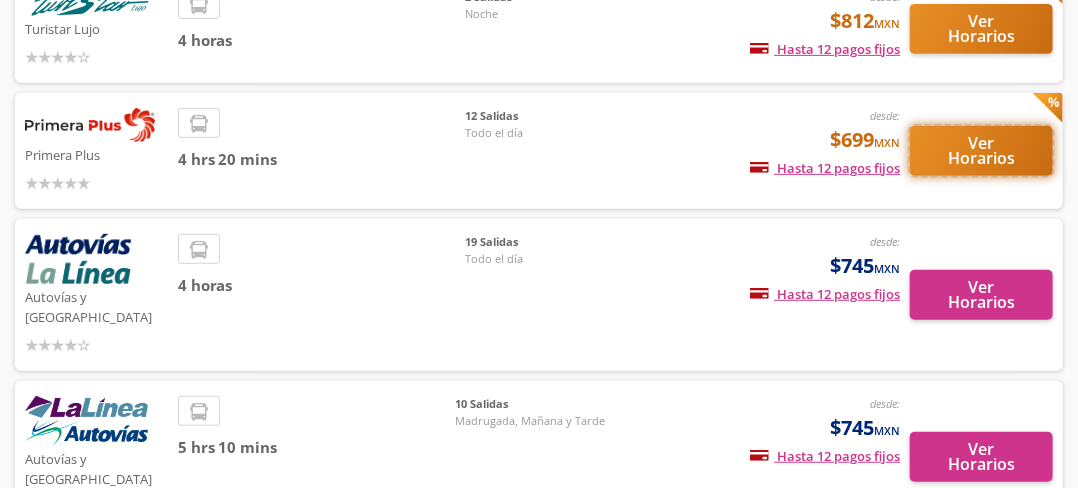 click on "Ver Horarios" at bounding box center (981, 151) 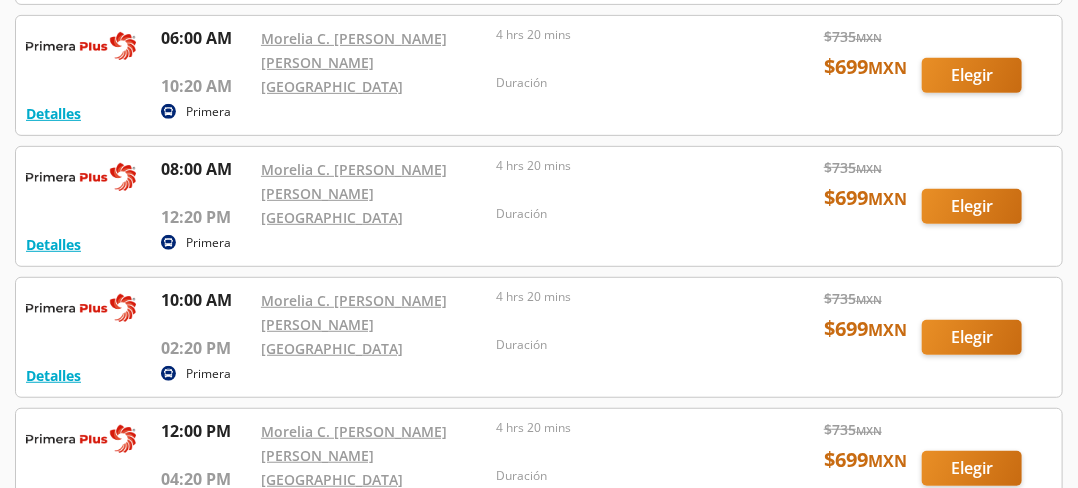 scroll, scrollTop: 0, scrollLeft: 0, axis: both 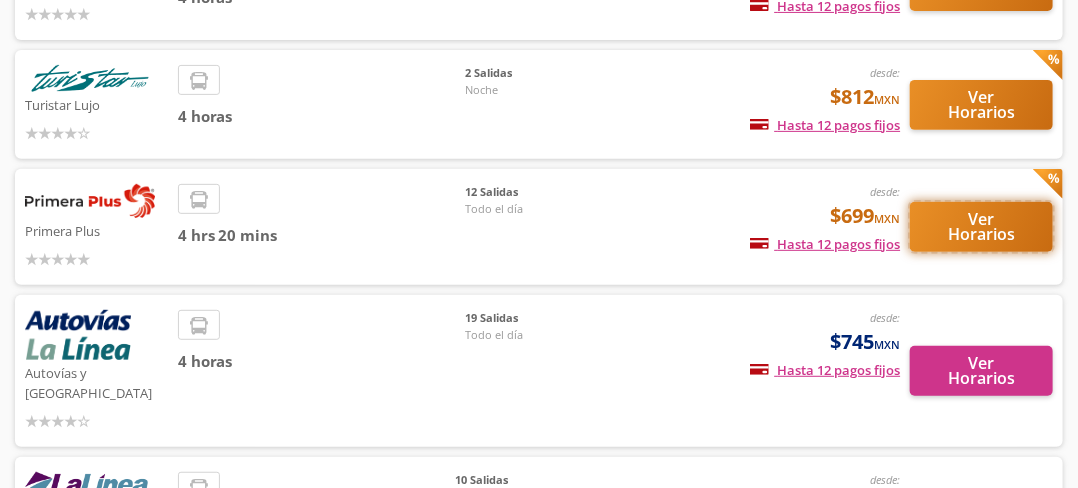 click on "Ver Horarios" at bounding box center [981, 227] 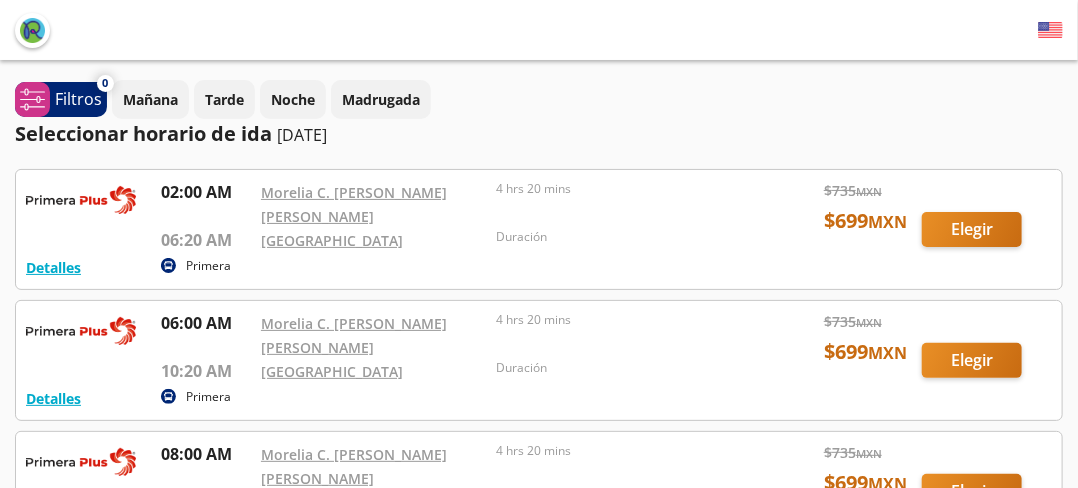 scroll, scrollTop: 0, scrollLeft: 0, axis: both 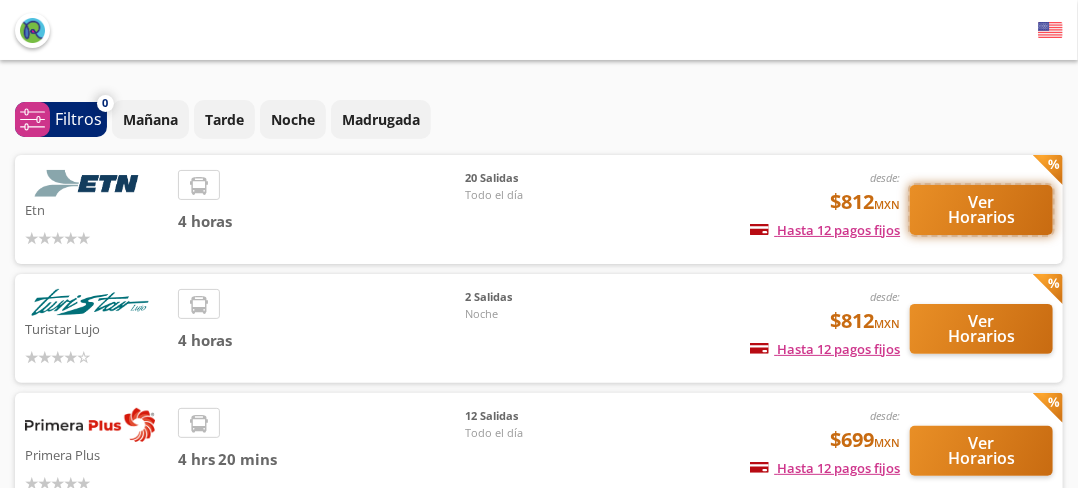 click on "Ver Horarios" at bounding box center (981, 210) 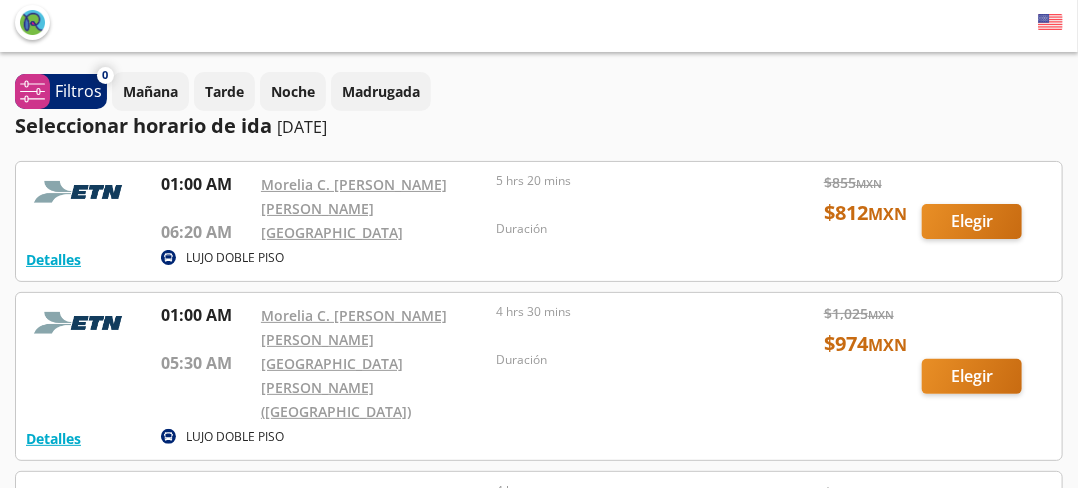 scroll, scrollTop: 0, scrollLeft: 0, axis: both 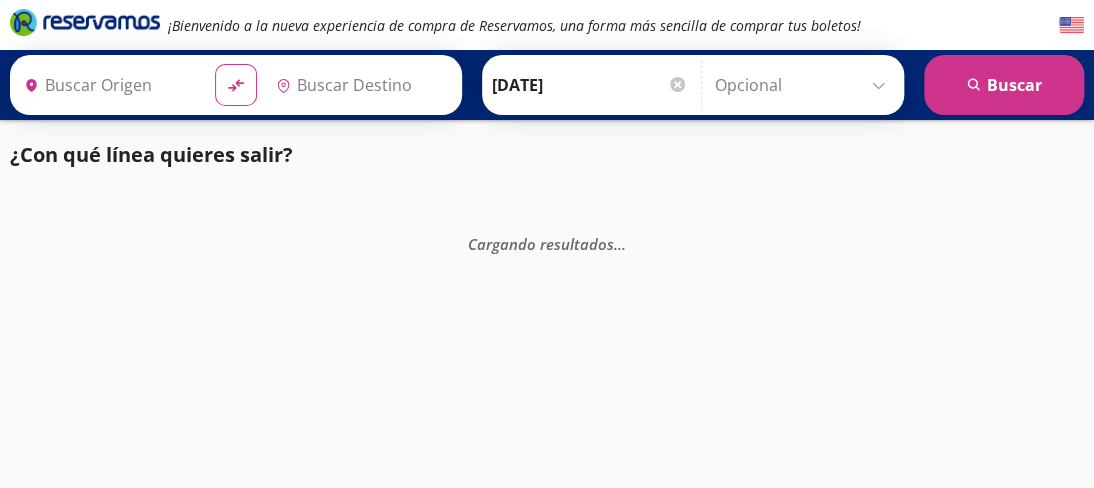 type on "[GEOGRAPHIC_DATA], [GEOGRAPHIC_DATA]" 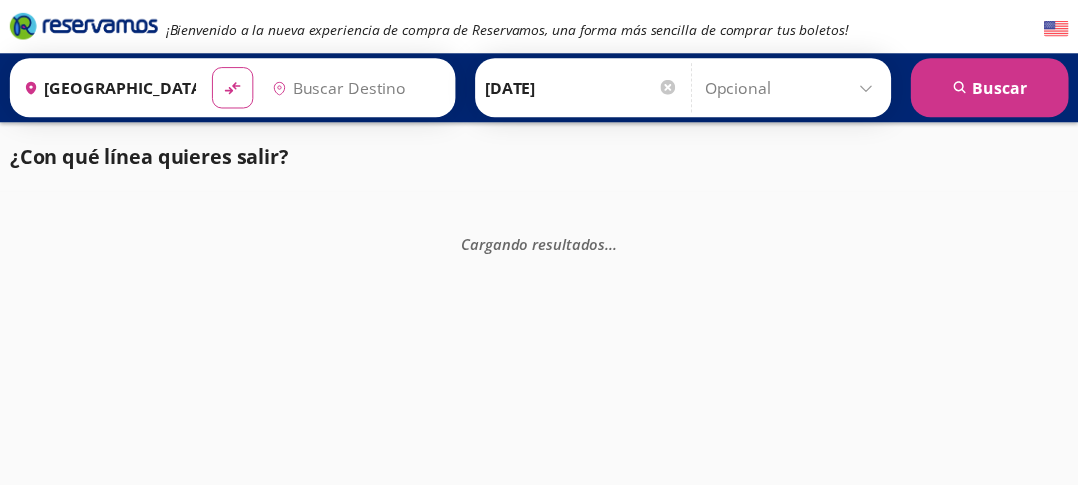 scroll, scrollTop: 0, scrollLeft: 0, axis: both 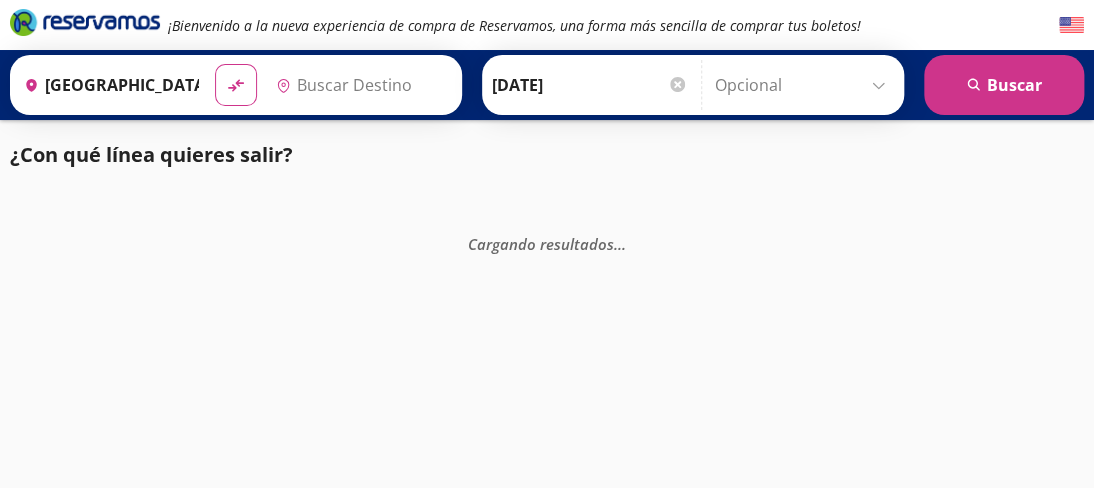 type on "[GEOGRAPHIC_DATA], [GEOGRAPHIC_DATA]" 